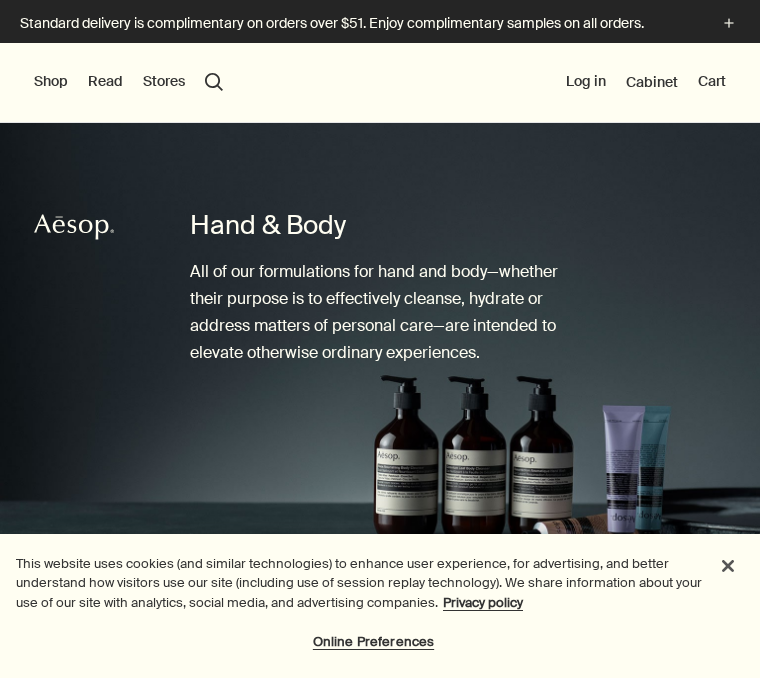 scroll, scrollTop: 1, scrollLeft: 0, axis: vertical 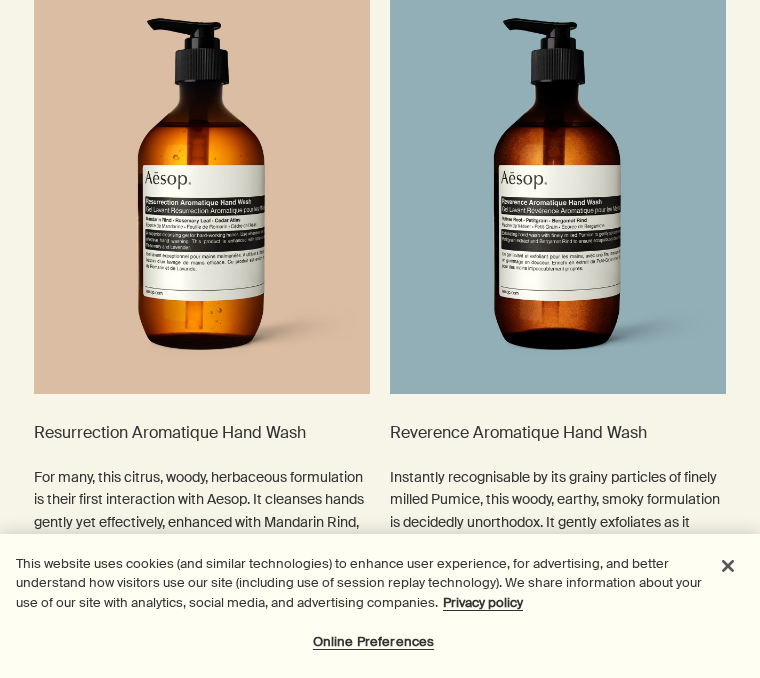 click at bounding box center (558, 184) 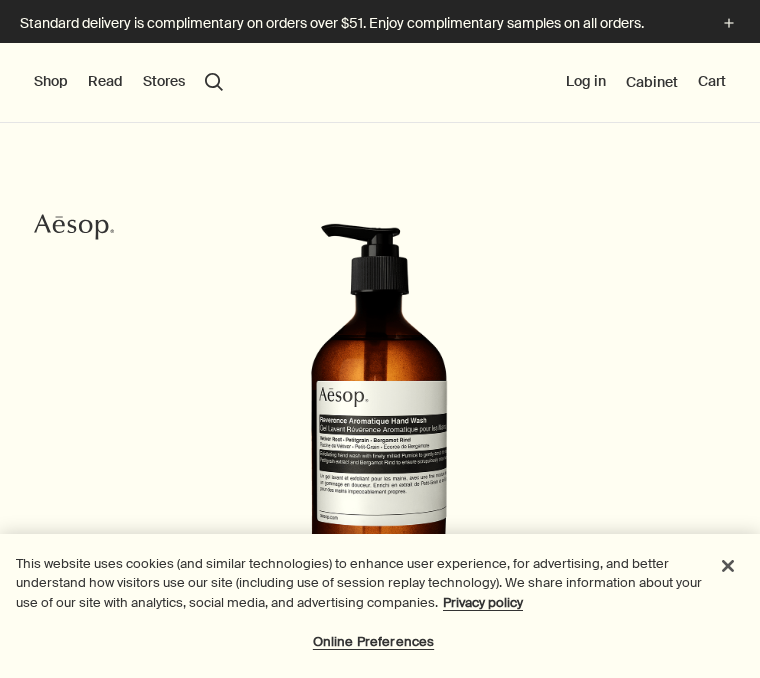 scroll, scrollTop: 0, scrollLeft: 0, axis: both 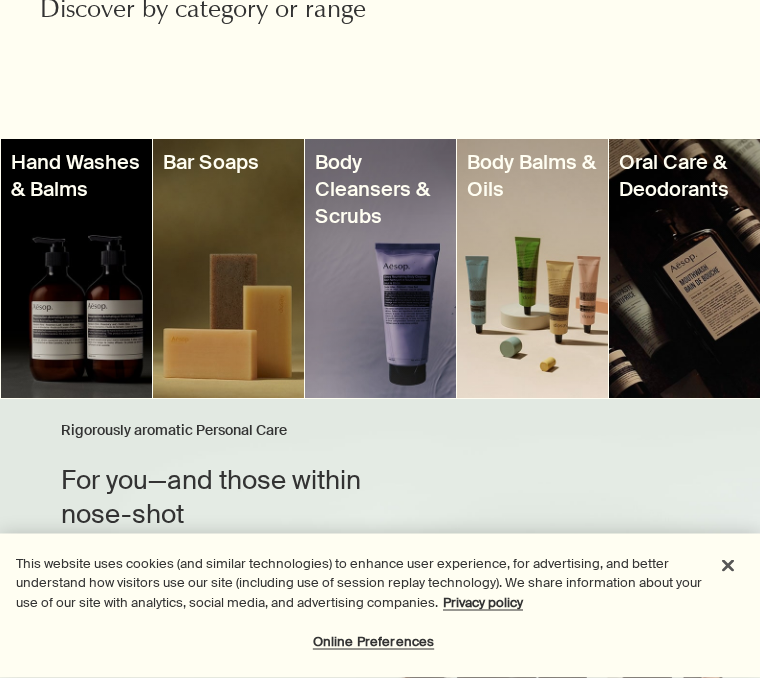 click at bounding box center (532, 269) 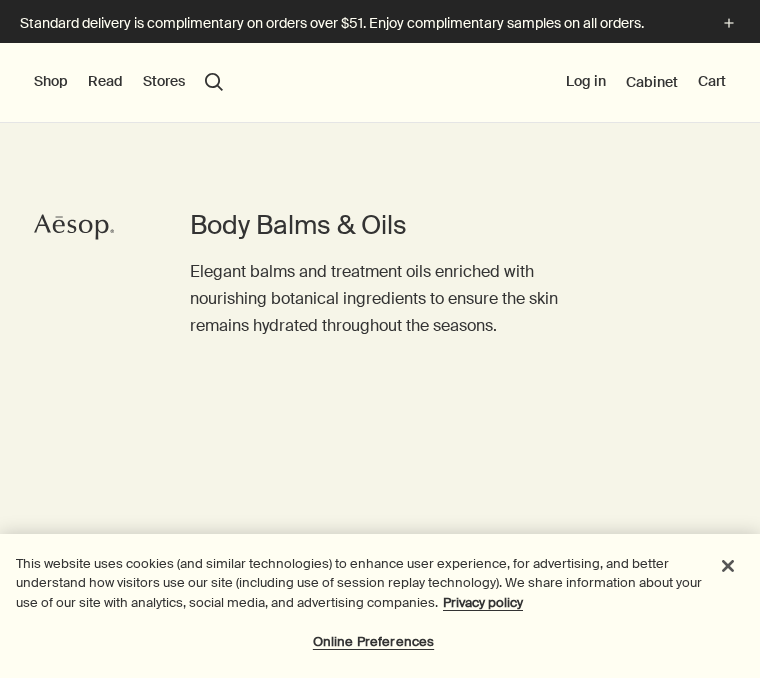 scroll, scrollTop: 0, scrollLeft: 0, axis: both 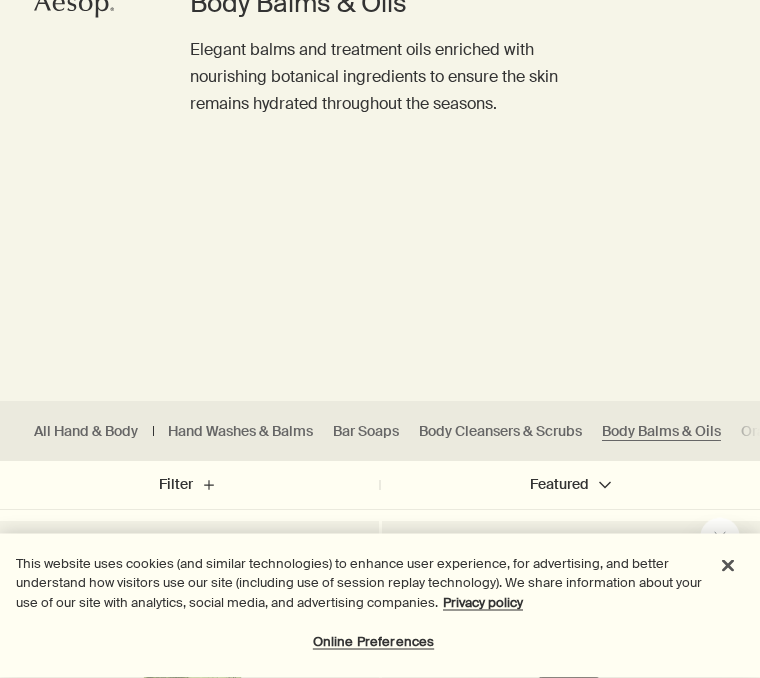 click on "All Hand & Body" at bounding box center [86, 432] 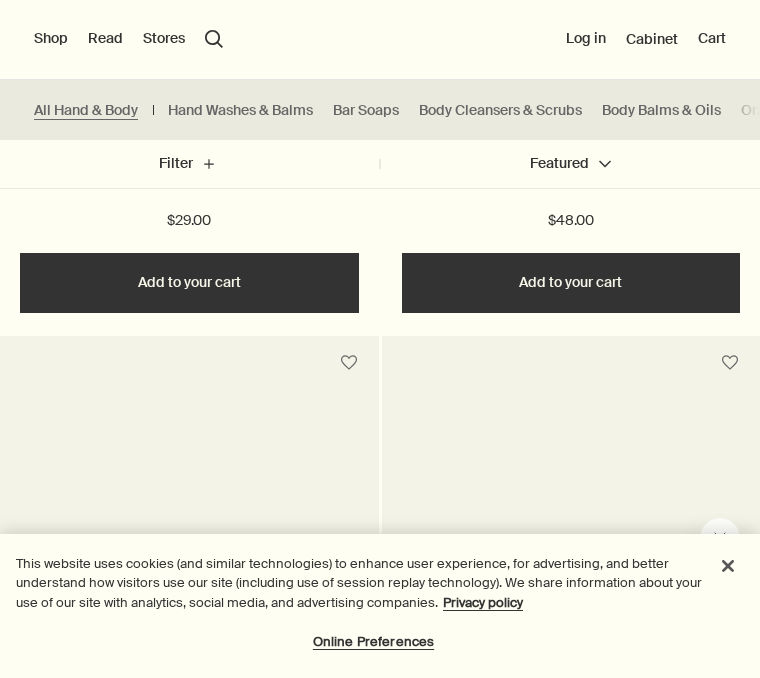scroll, scrollTop: 7445, scrollLeft: 0, axis: vertical 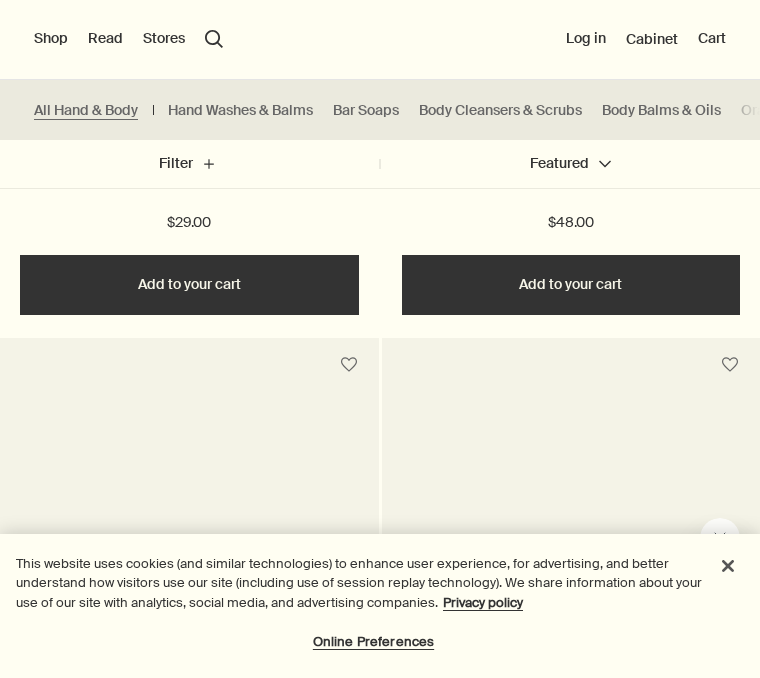 click on "Hand Washes & Balms" at bounding box center [240, 110] 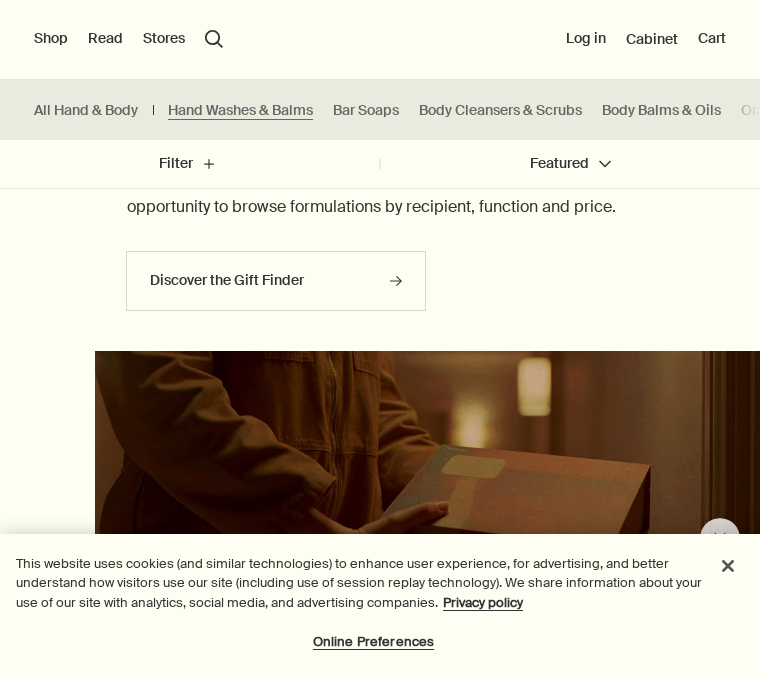 scroll, scrollTop: 6854, scrollLeft: 0, axis: vertical 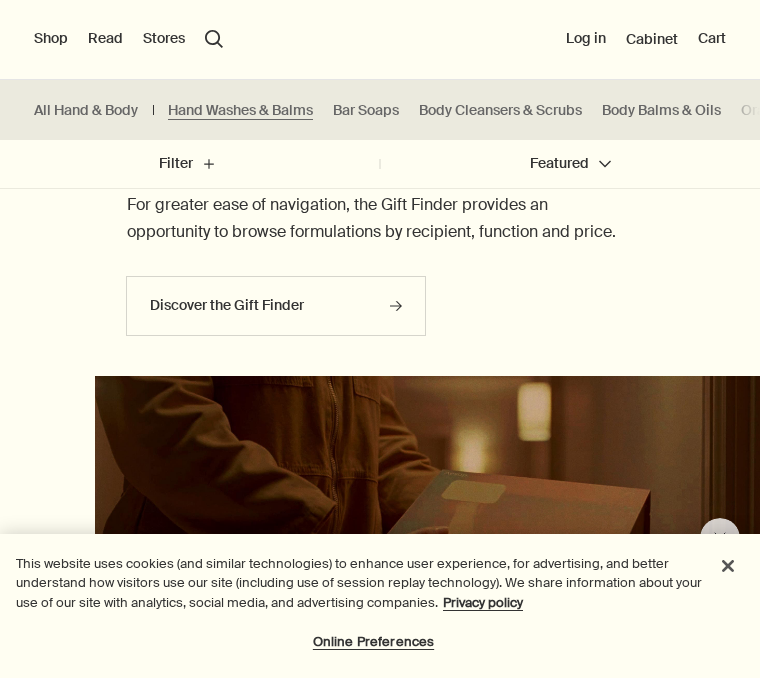 click on "rightArrow" 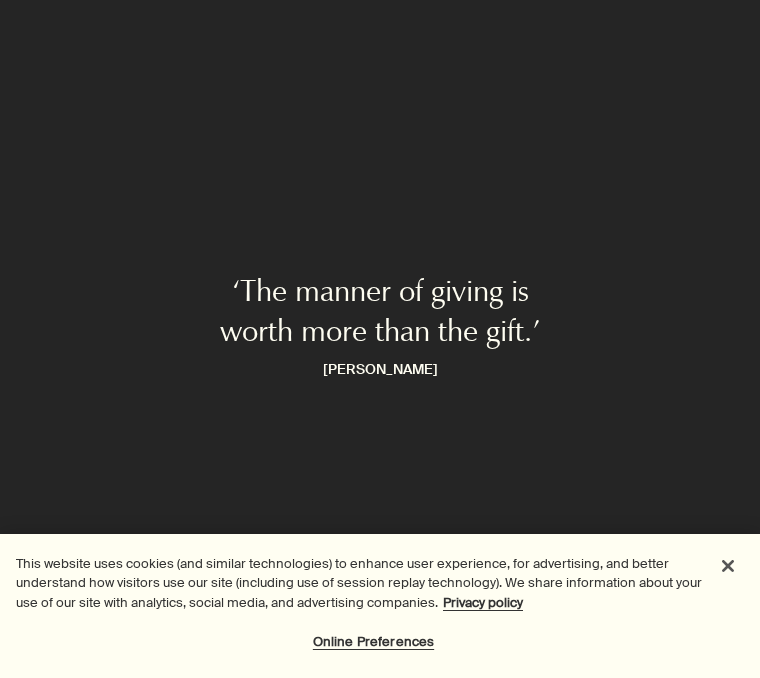 scroll, scrollTop: 0, scrollLeft: 0, axis: both 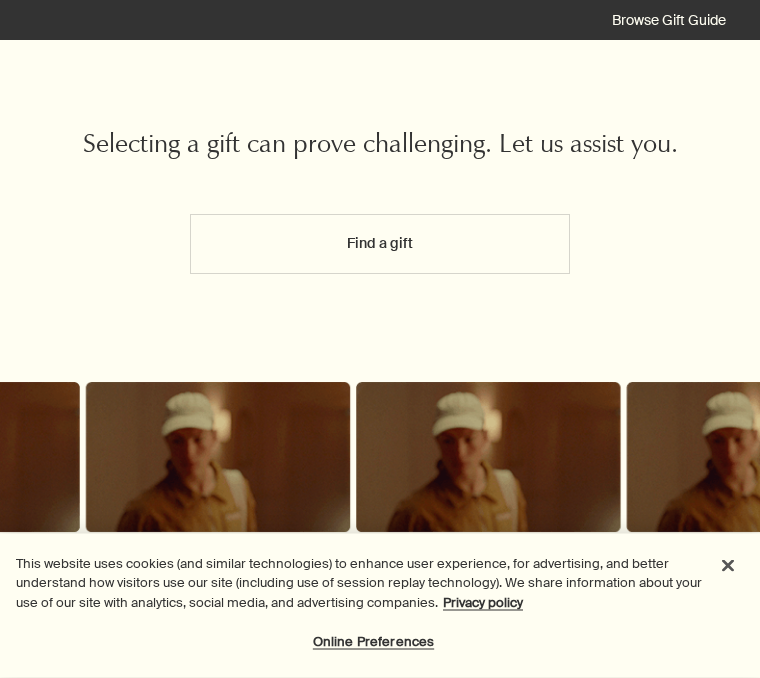 click on "Find a gift" at bounding box center [380, 245] 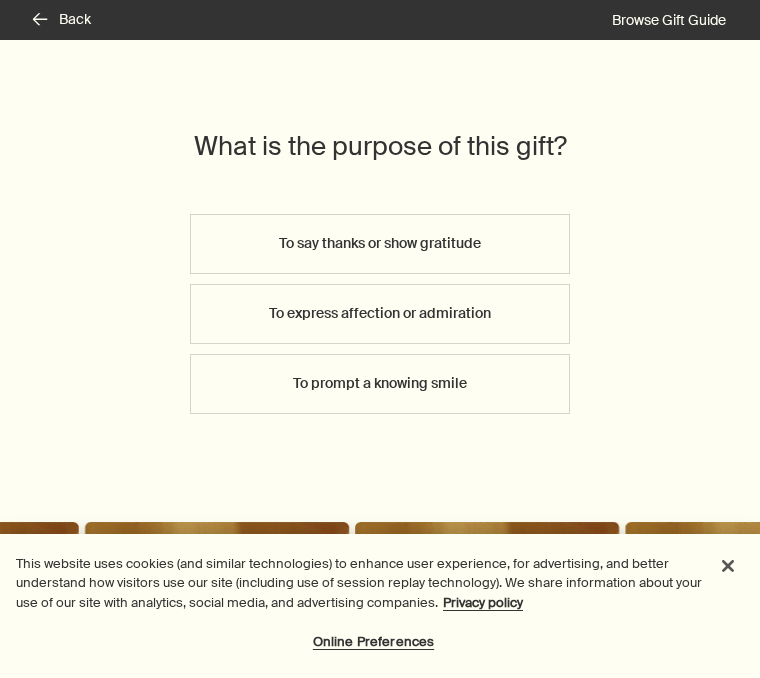 click on "To say thanks or show gratitude" at bounding box center (380, 244) 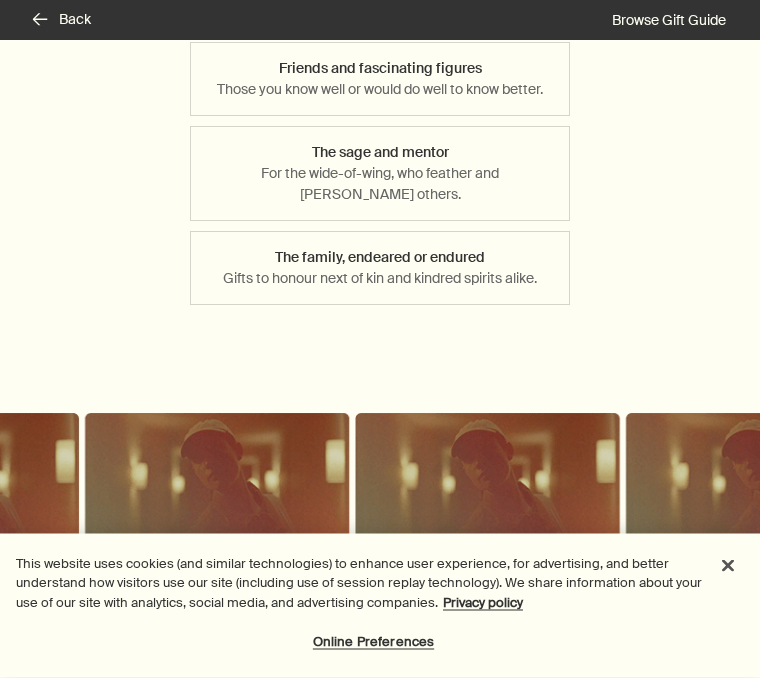 scroll, scrollTop: 262, scrollLeft: 0, axis: vertical 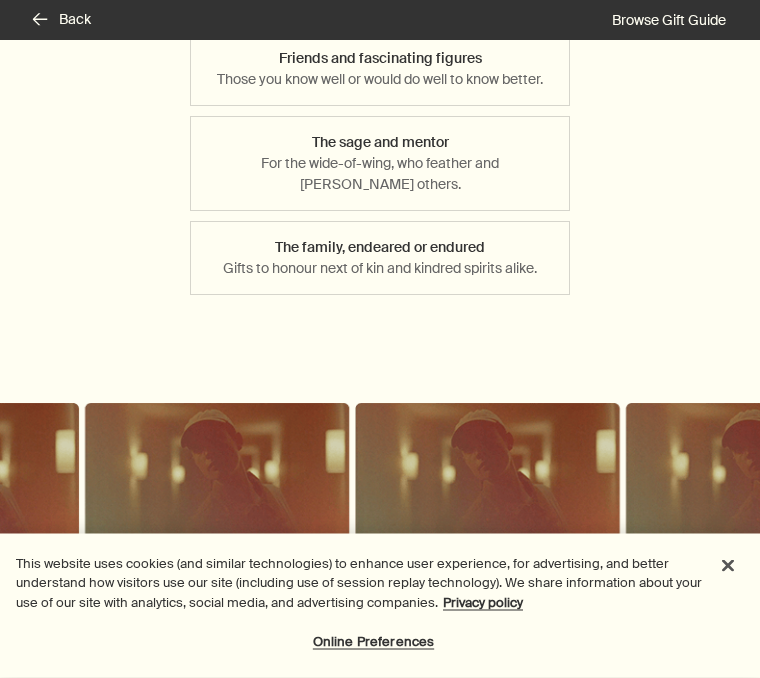 click on "The family, endeared or endured  Gifts to honour next of kin and kindred spirits alike." at bounding box center [380, 259] 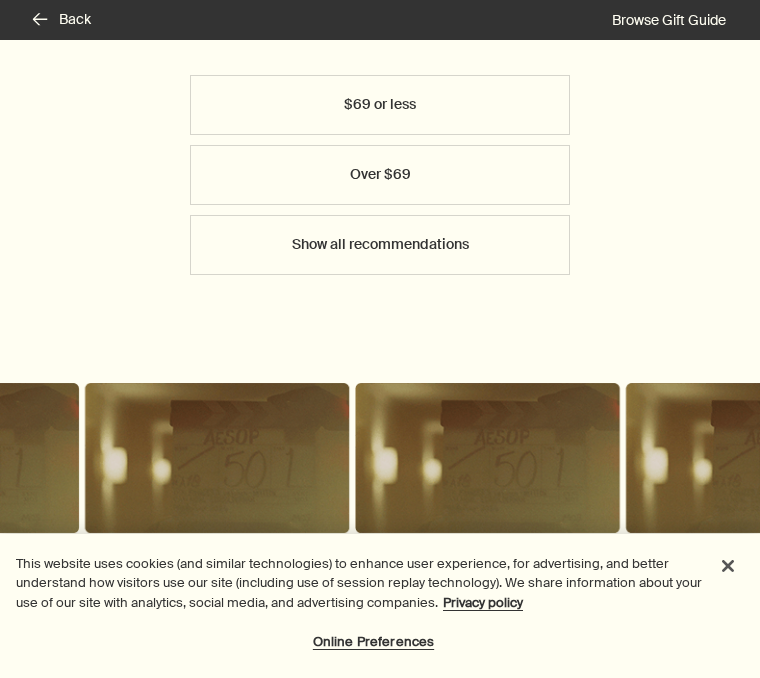 scroll, scrollTop: 220, scrollLeft: 0, axis: vertical 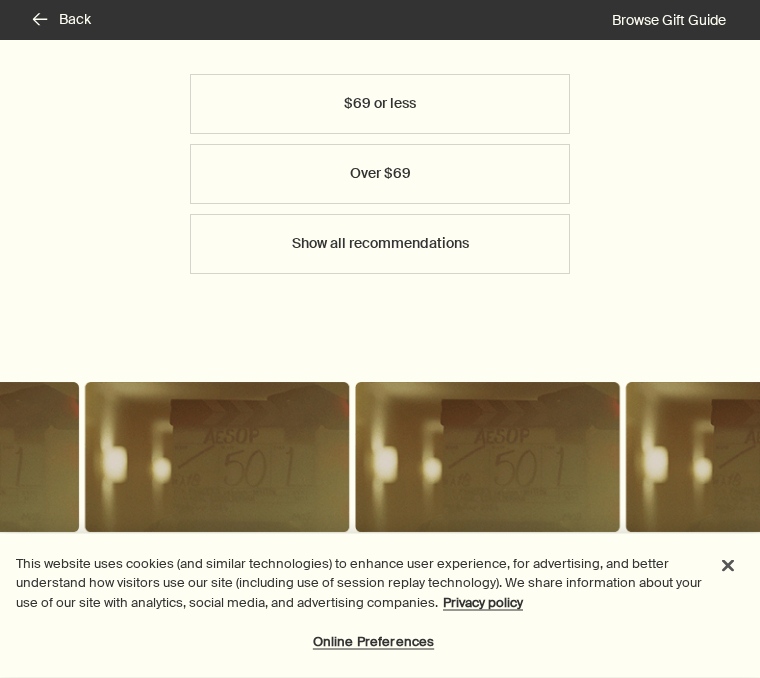 click on "Over $69" at bounding box center [380, 175] 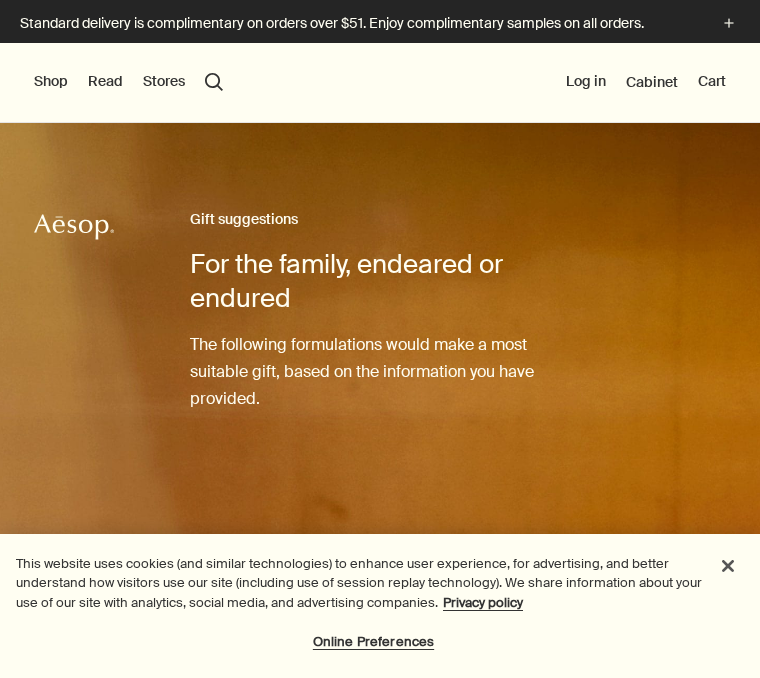 scroll, scrollTop: 0, scrollLeft: 0, axis: both 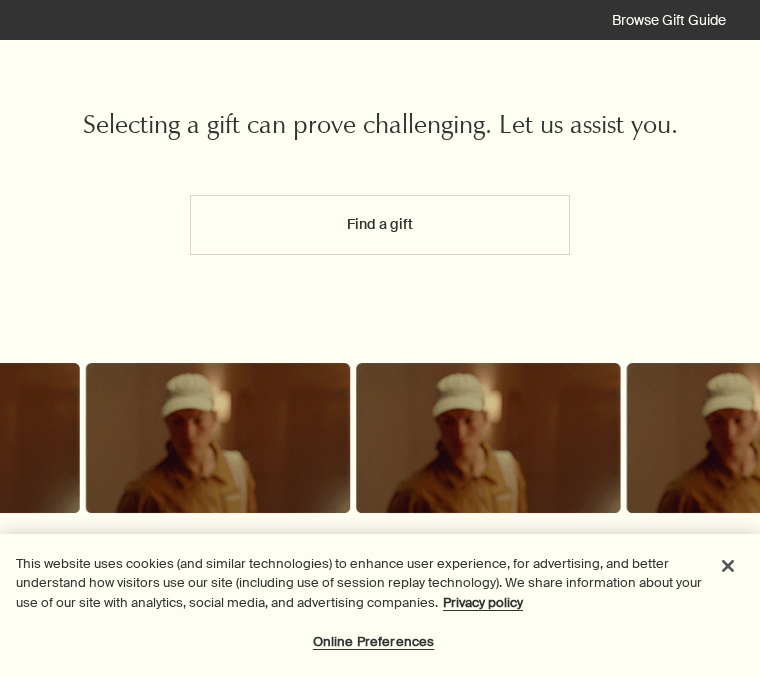 click on "Find a gift" at bounding box center (380, 225) 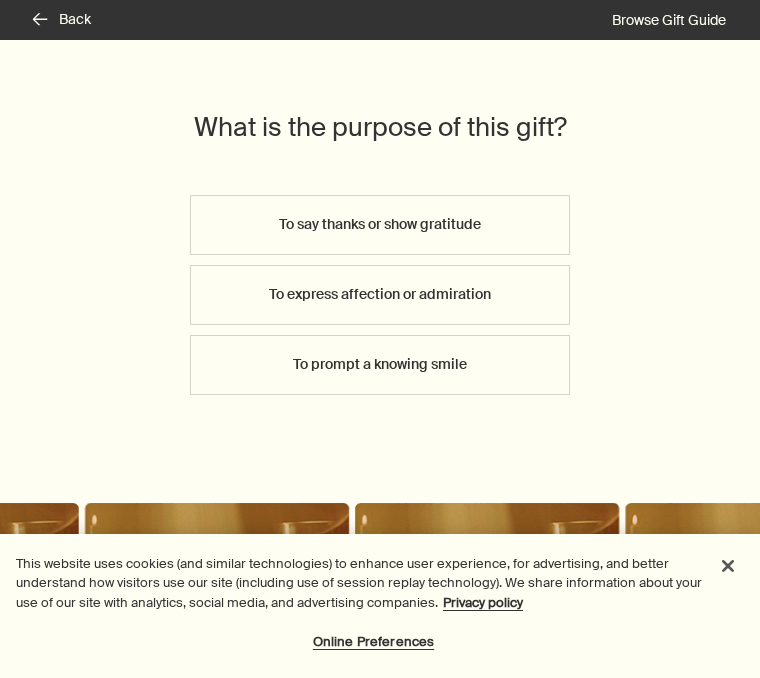 click on "To say thanks or show gratitude" at bounding box center (380, 225) 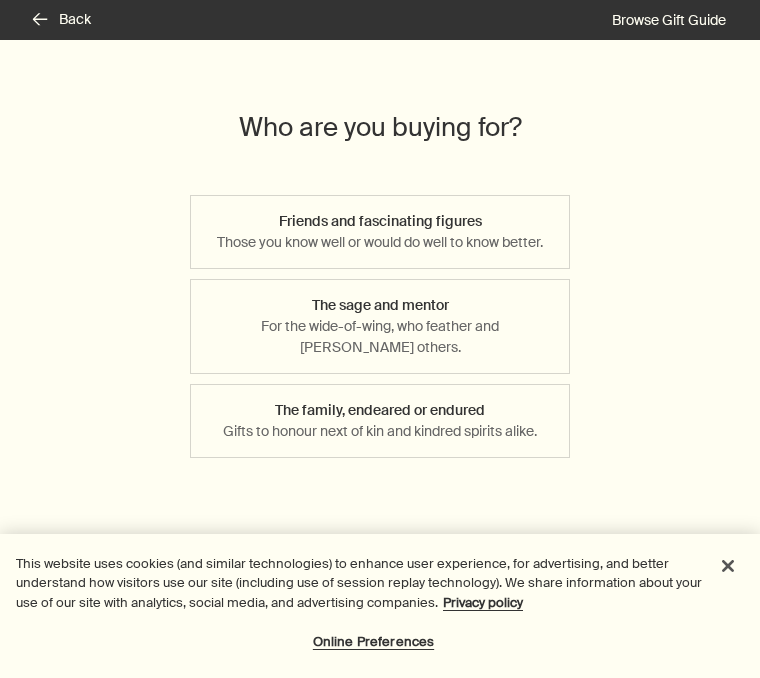 click on "The family, endeared or endured  Gifts to honour next of kin and kindred spirits alike." at bounding box center [380, 421] 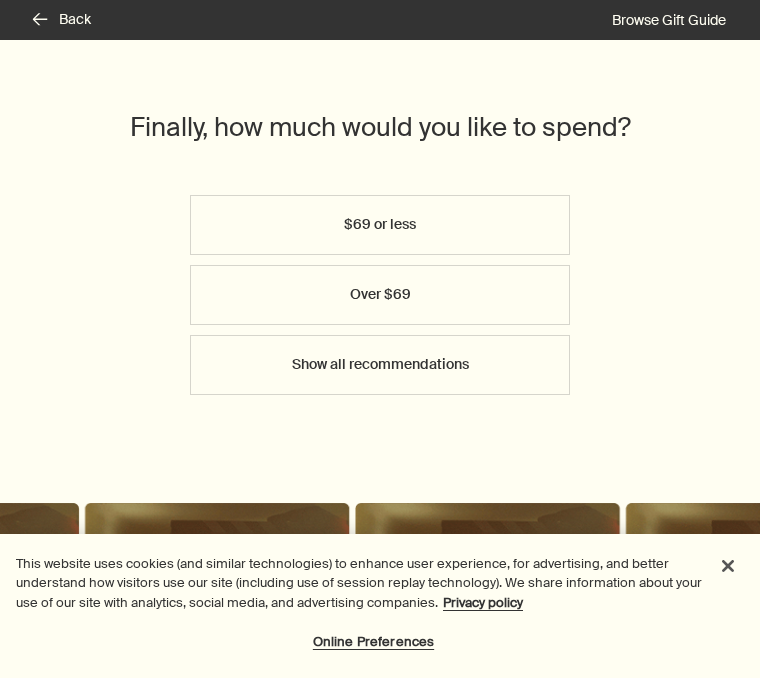 click on "$69 or less" at bounding box center (380, 225) 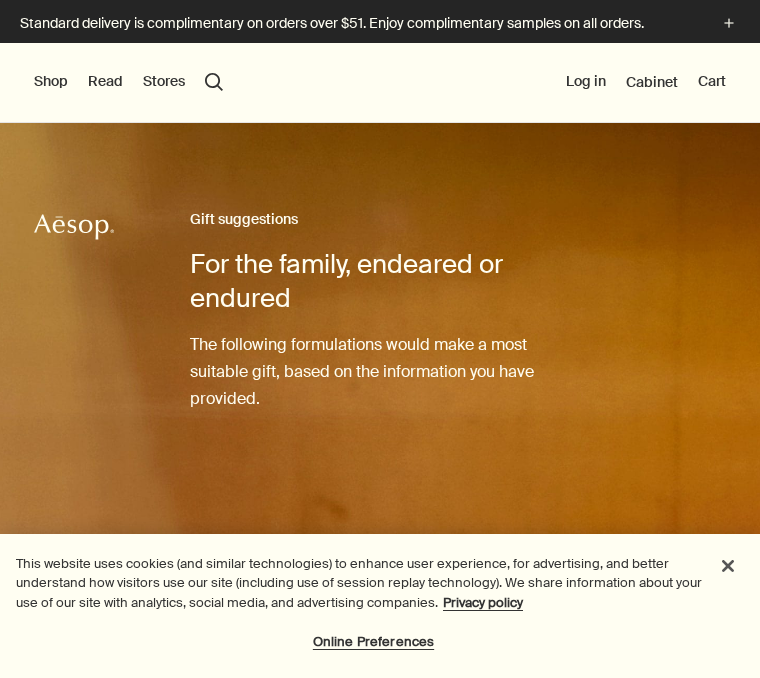 scroll, scrollTop: 0, scrollLeft: 0, axis: both 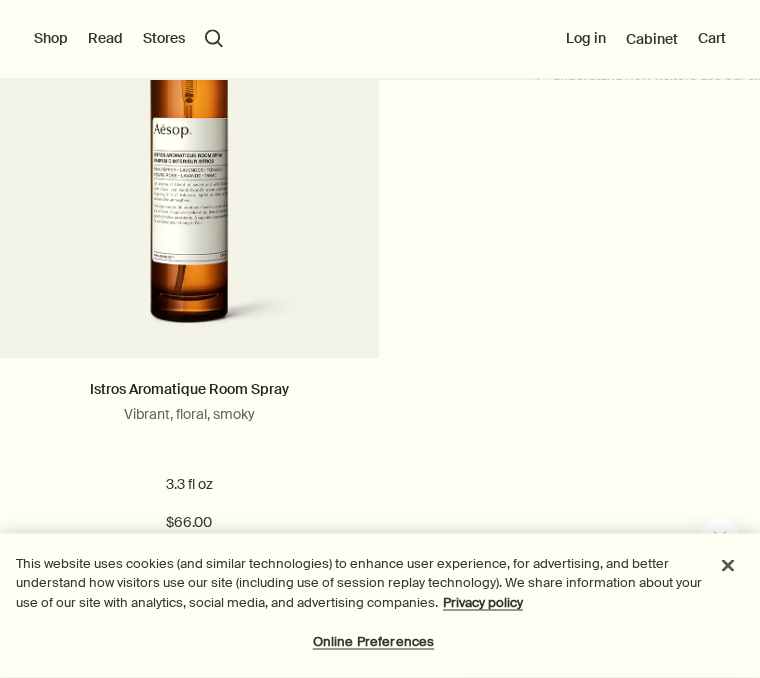 click on "search Search" at bounding box center (214, 39) 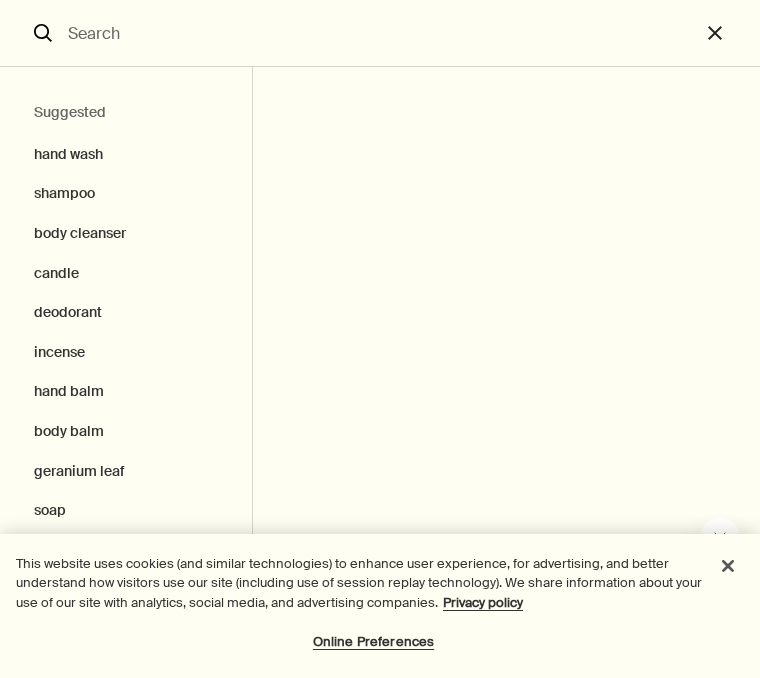 scroll, scrollTop: 1462, scrollLeft: 0, axis: vertical 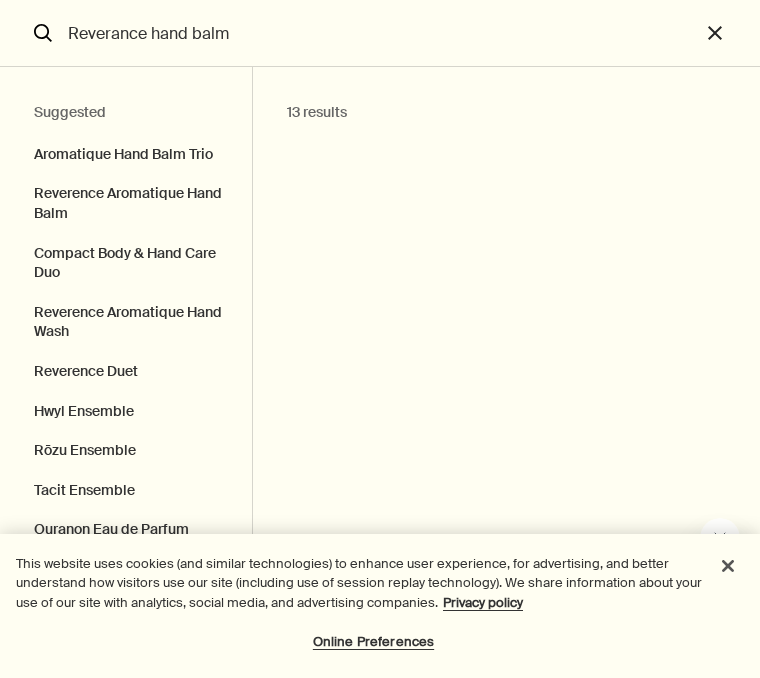 click on "Reverence Aromatique Hand Balm" at bounding box center (126, 203) 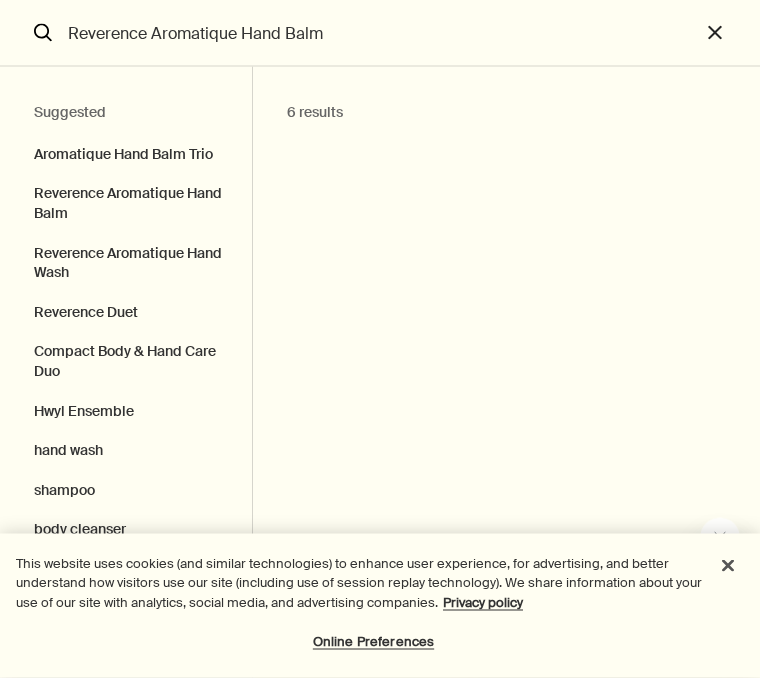 click on "Reverence Aromatique Hand Balm" at bounding box center (126, 203) 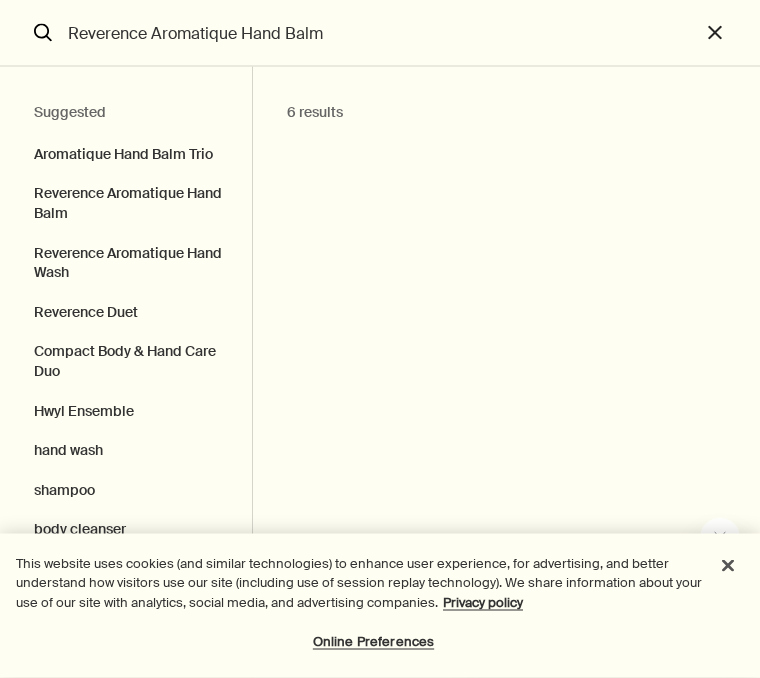 click on "Reverence Aromatique Hand Balm" at bounding box center (126, 203) 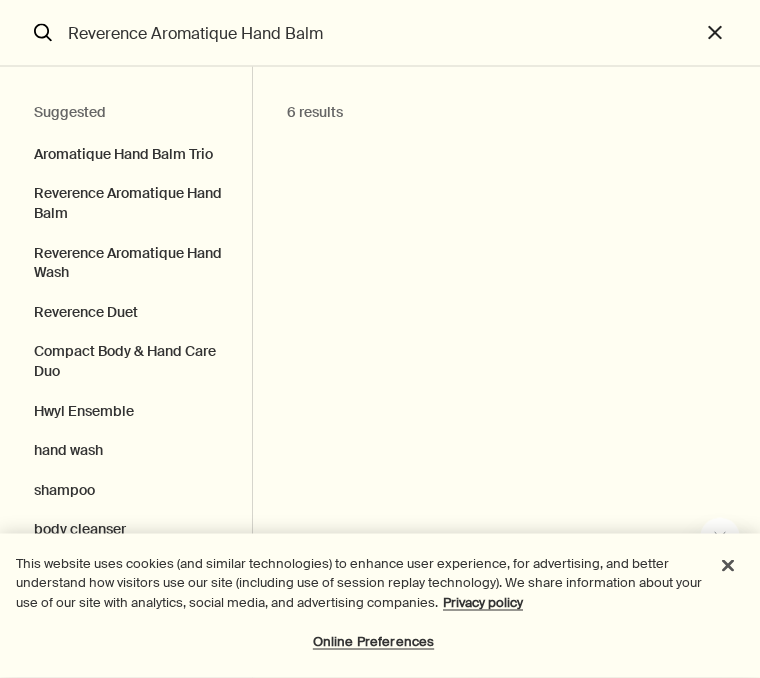 click at bounding box center [728, 566] 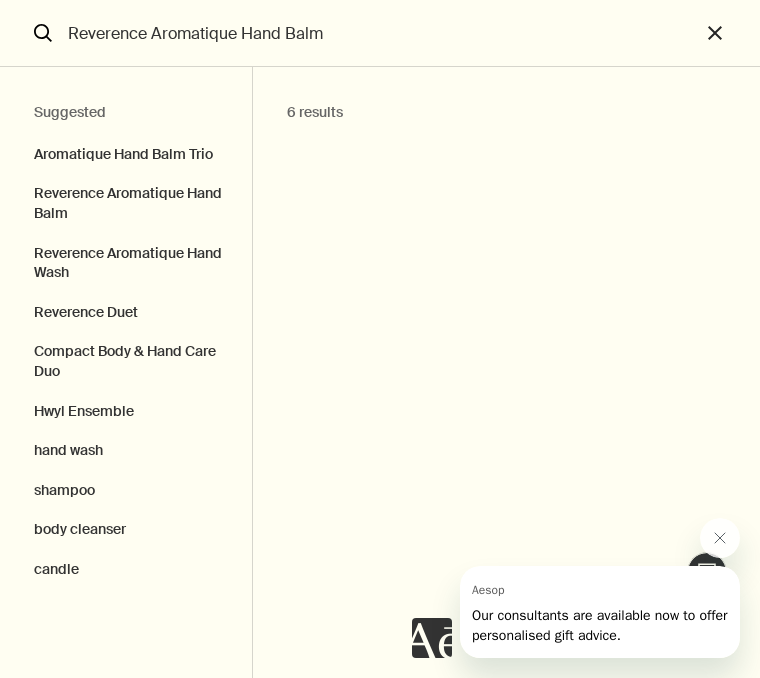 click at bounding box center [728, 566] 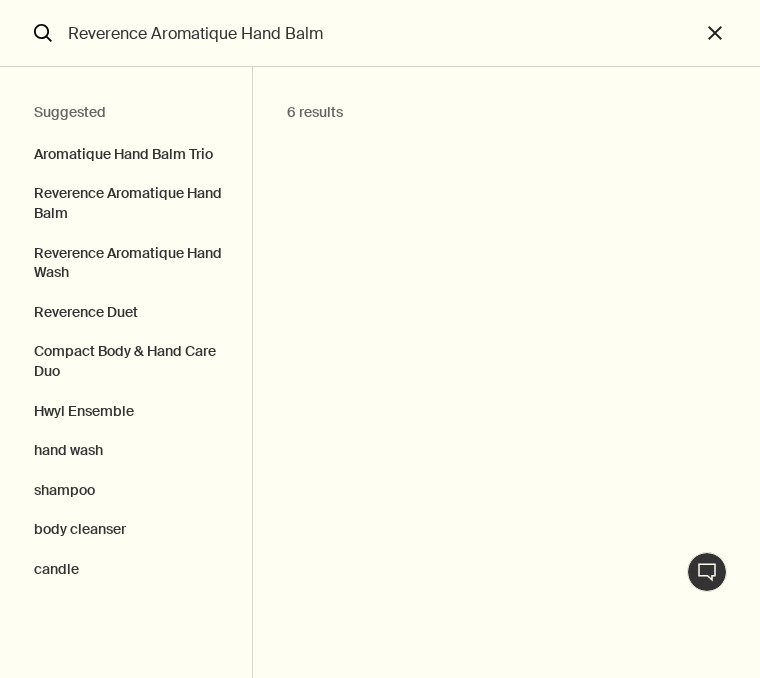click on "6   results" at bounding box center [499, 113] 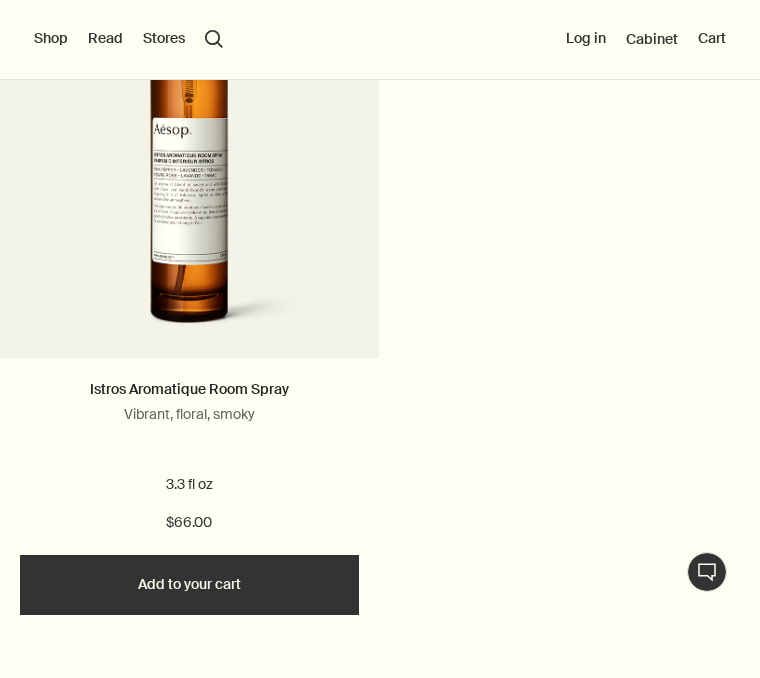 type 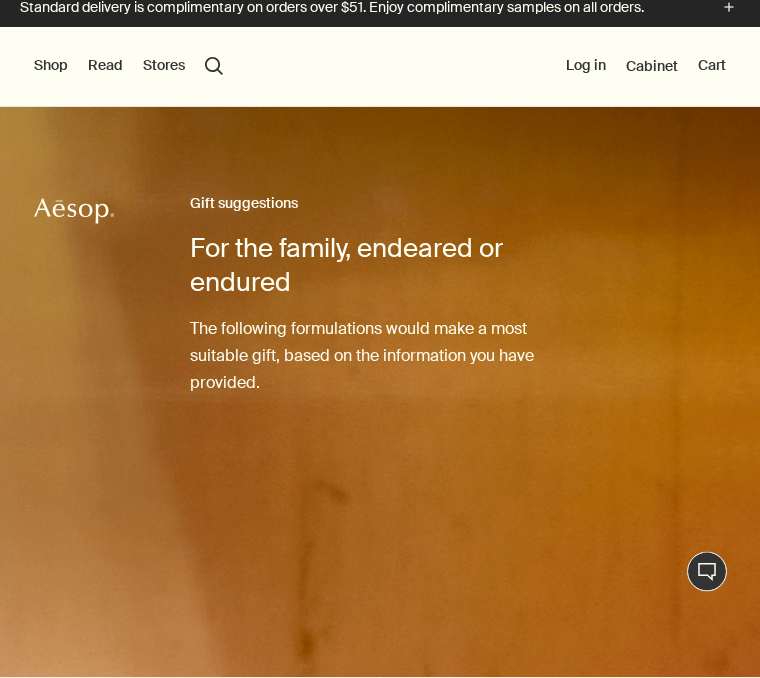 scroll, scrollTop: 0, scrollLeft: 0, axis: both 